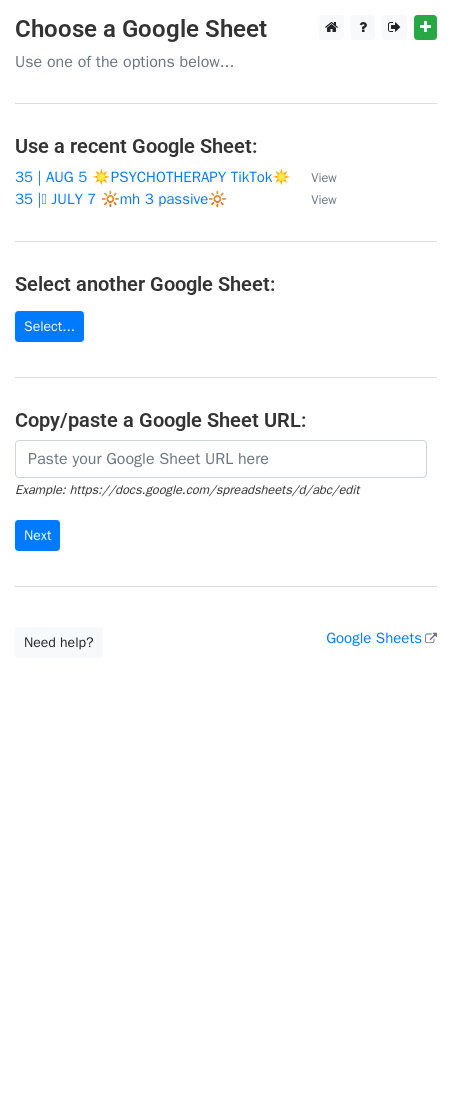 scroll, scrollTop: 0, scrollLeft: 0, axis: both 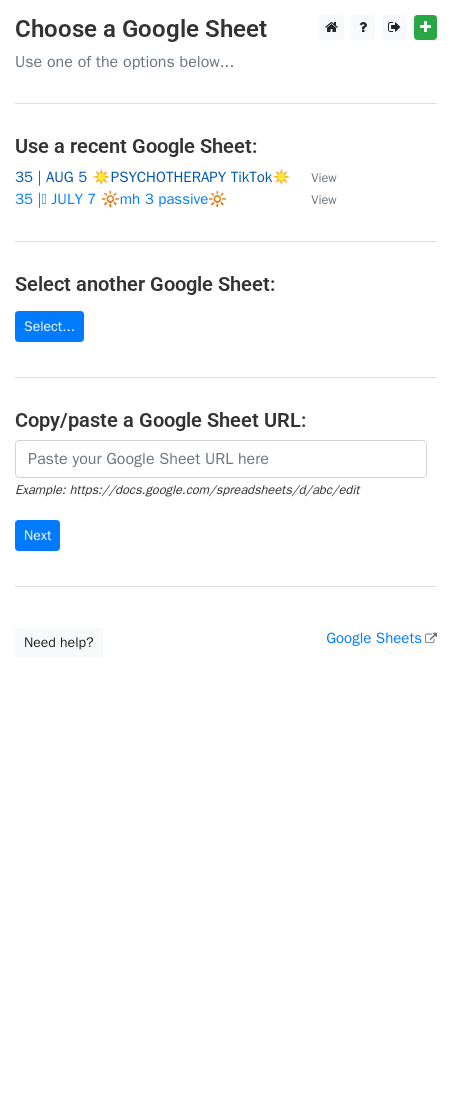 click on "35 | AUG 5 ☀️PSYCHOTHERAPY TikTok☀️" at bounding box center (153, 177) 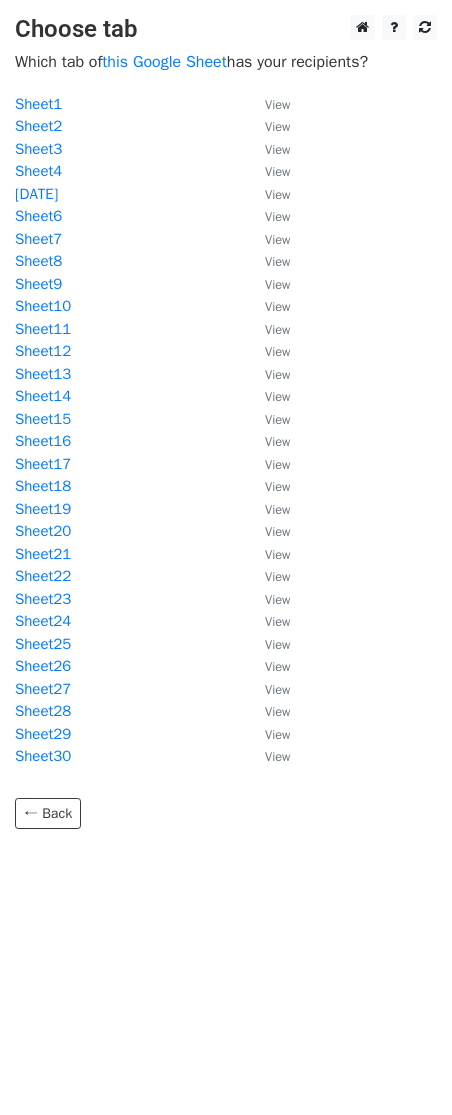 scroll, scrollTop: 0, scrollLeft: 0, axis: both 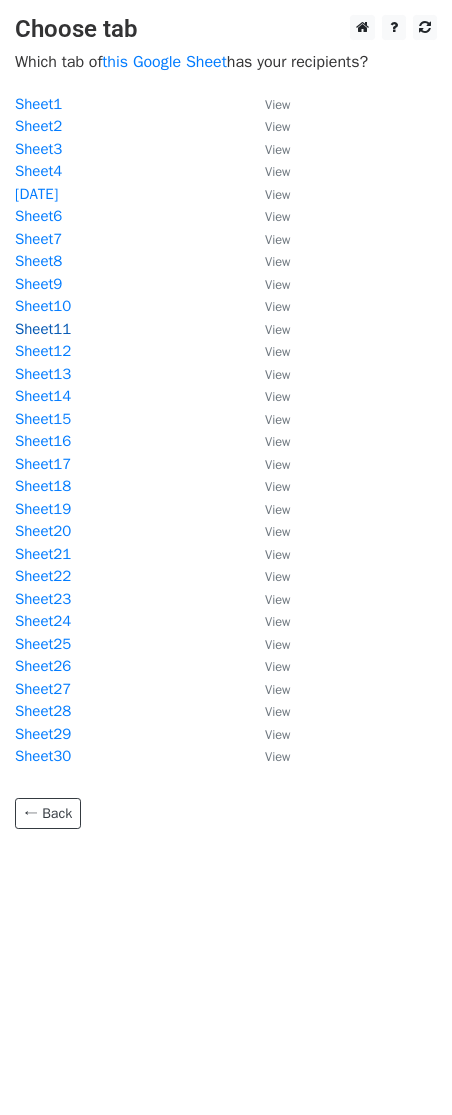 click on "Sheet11" at bounding box center [43, 329] 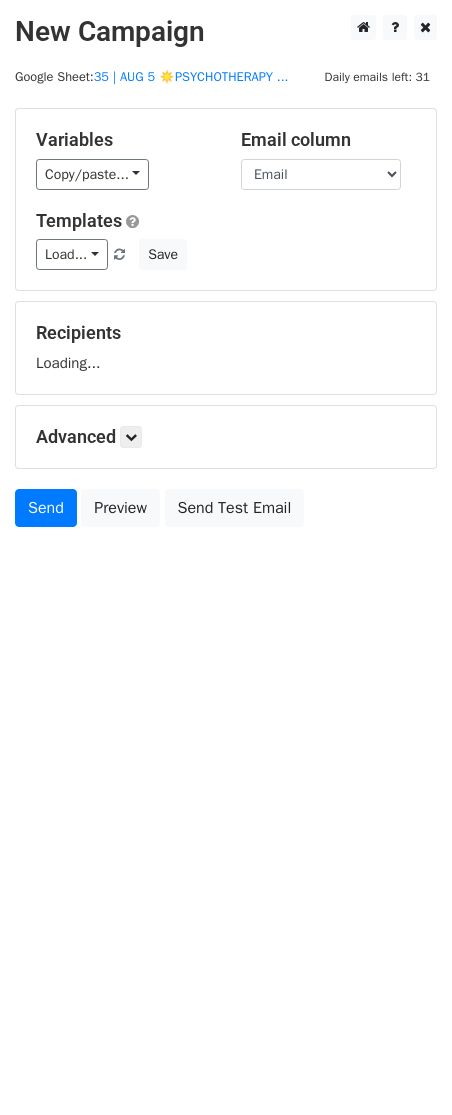 scroll, scrollTop: 0, scrollLeft: 0, axis: both 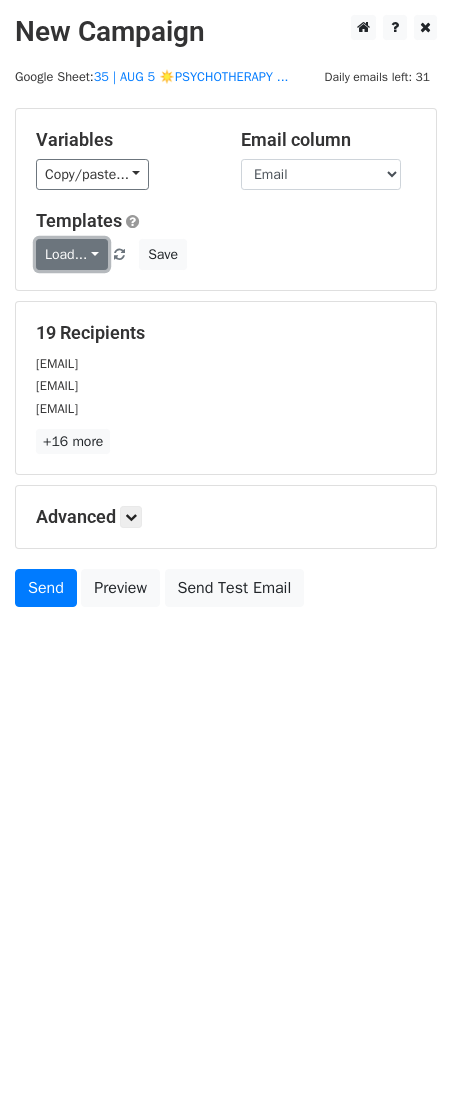 click on "Load..." at bounding box center [72, 254] 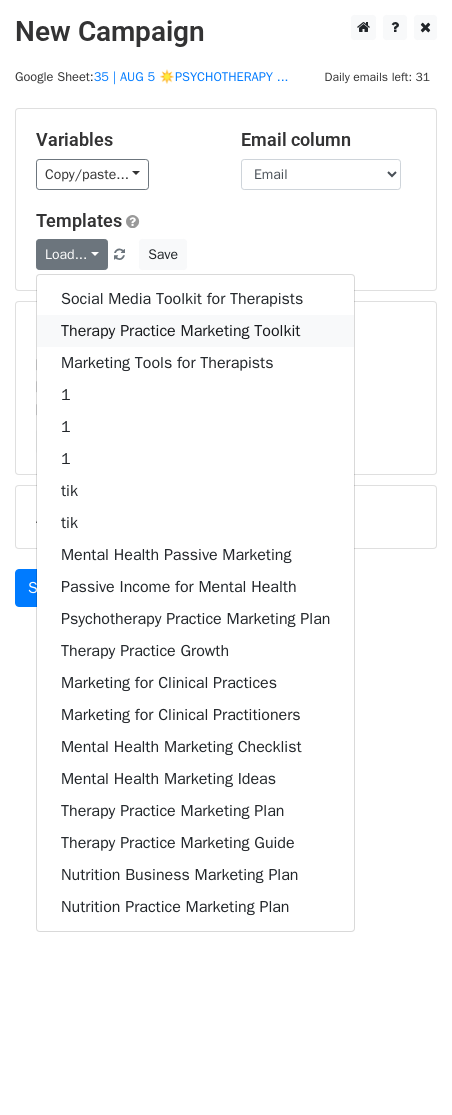 click on "Therapy Practice Marketing Toolkit" at bounding box center (195, 331) 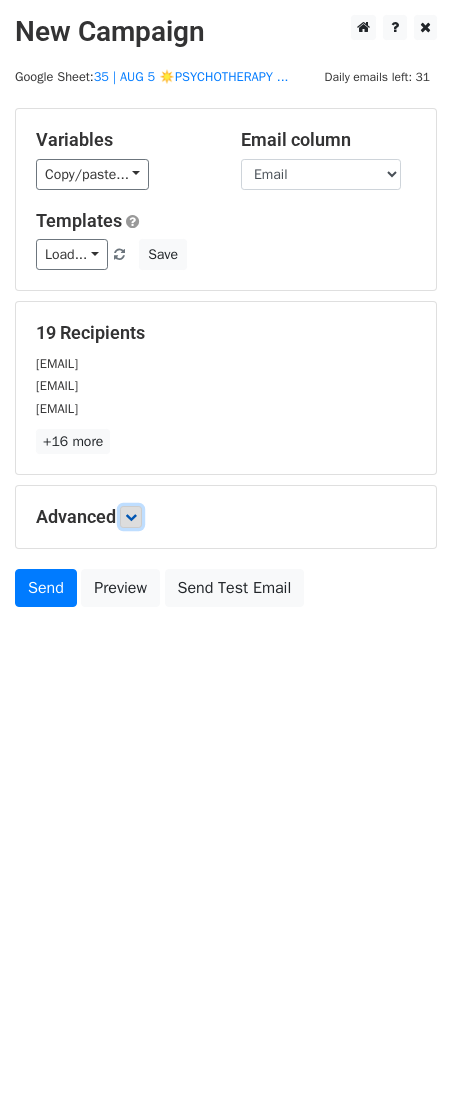 click at bounding box center [131, 517] 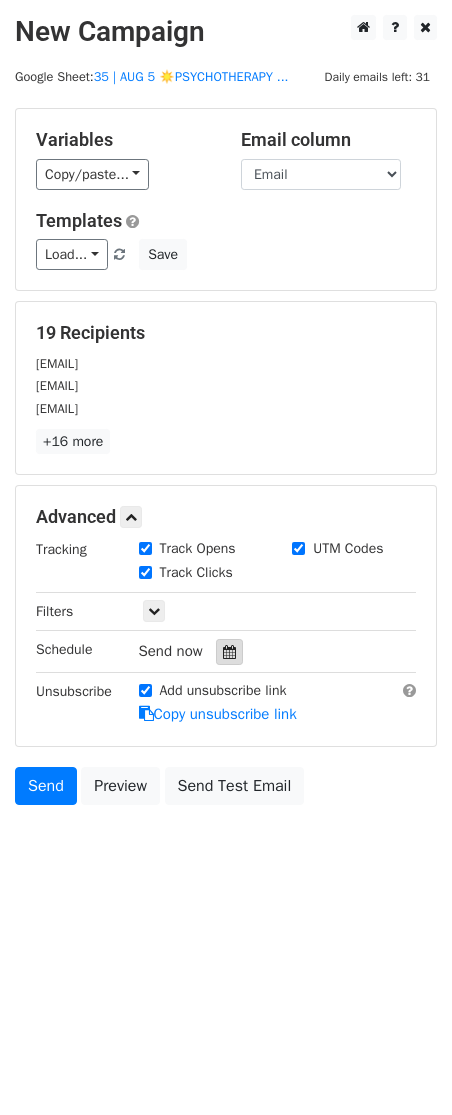 click at bounding box center (229, 652) 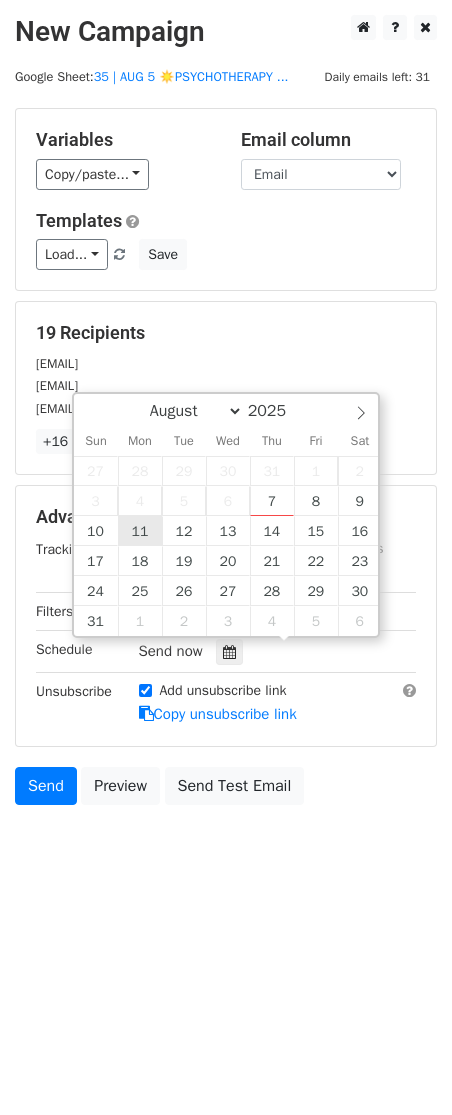 type on "2025-08-11 12:00" 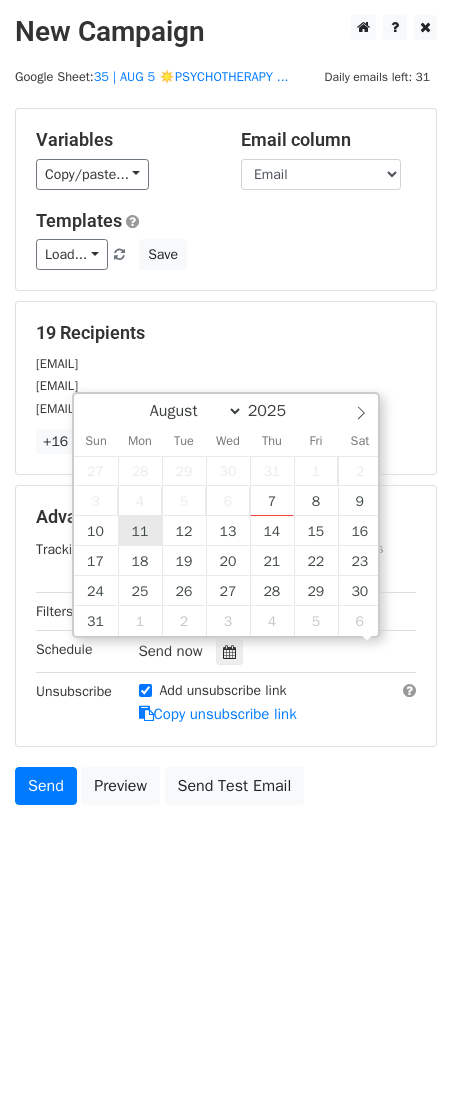 scroll, scrollTop: 1, scrollLeft: 0, axis: vertical 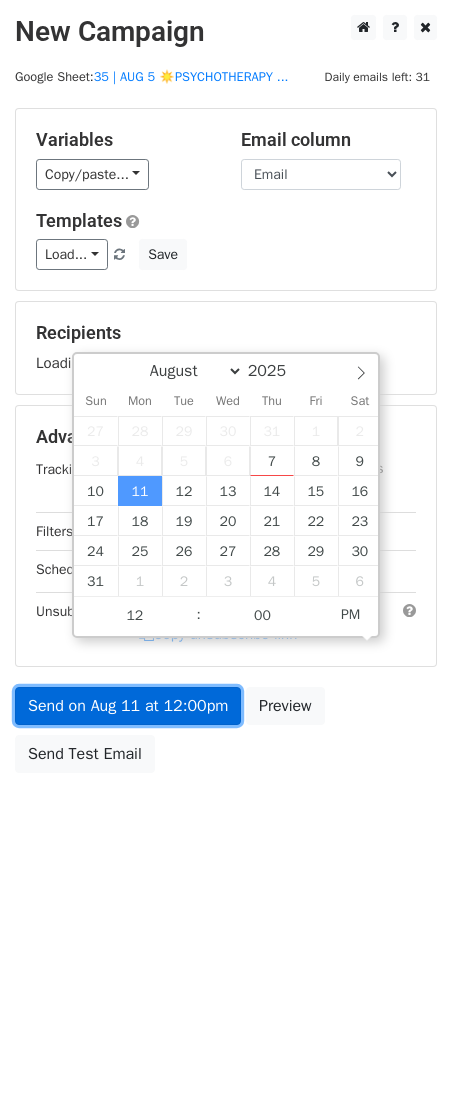 click on "Send on Aug 11 at 12:00pm" at bounding box center [128, 706] 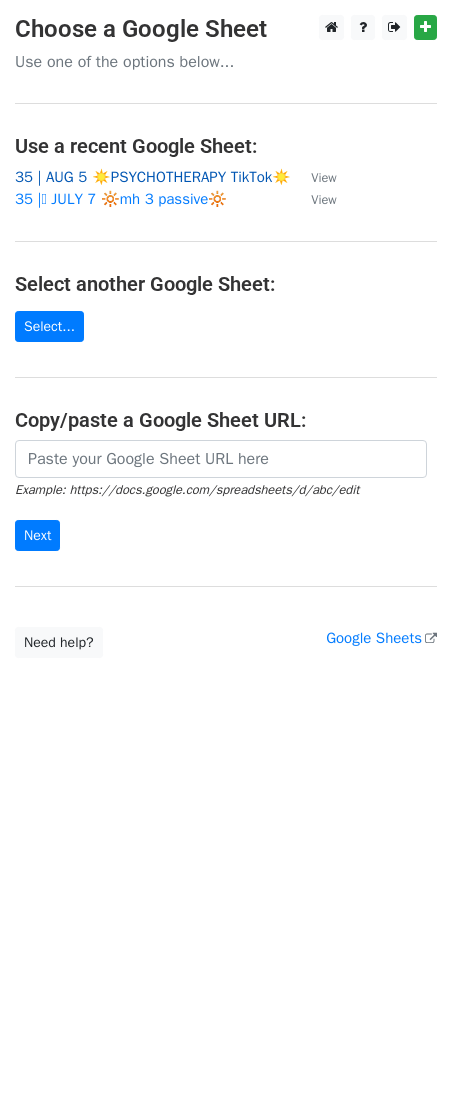 scroll, scrollTop: 0, scrollLeft: 0, axis: both 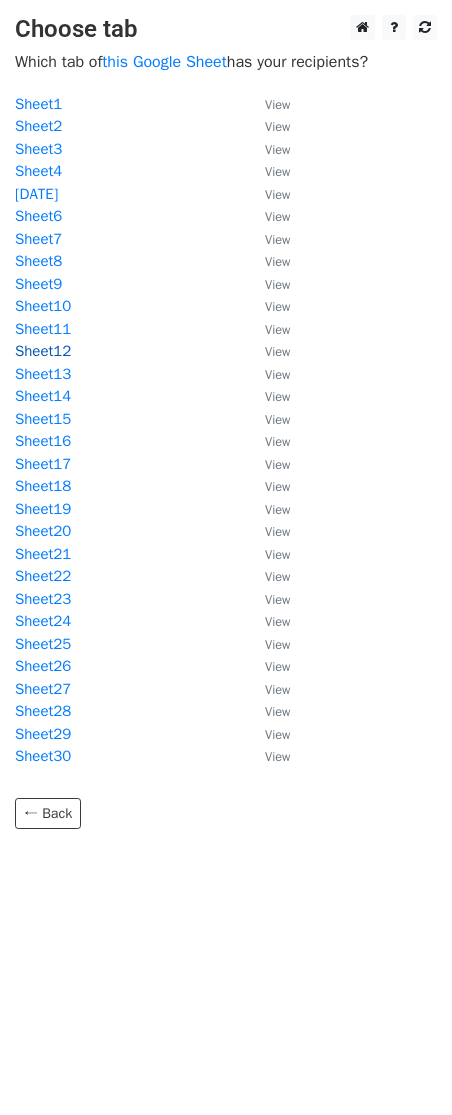 click on "Sheet12" at bounding box center (43, 351) 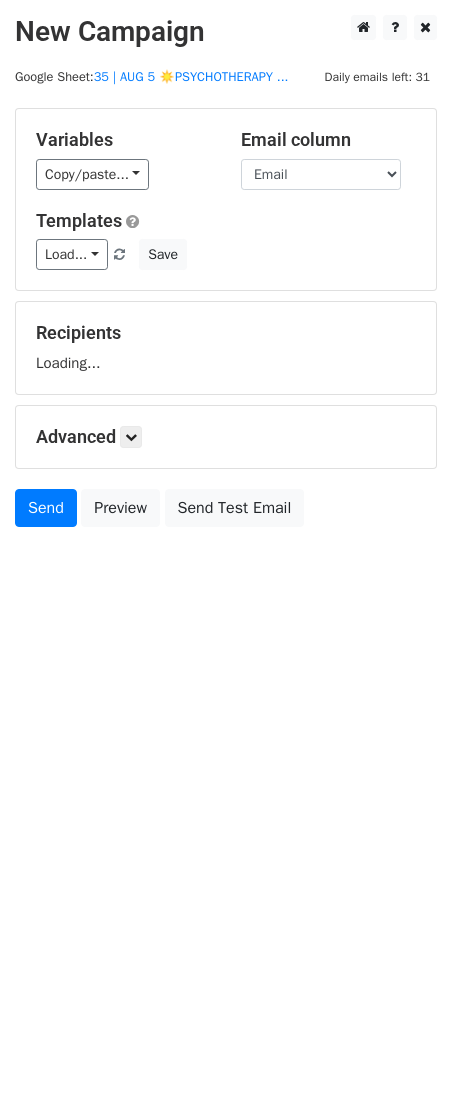scroll, scrollTop: 0, scrollLeft: 0, axis: both 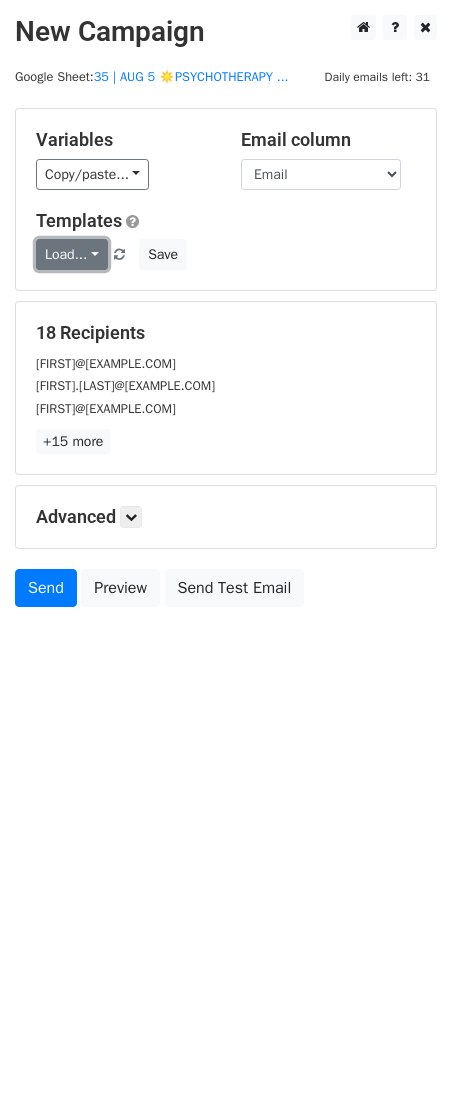 click on "Load..." at bounding box center (72, 254) 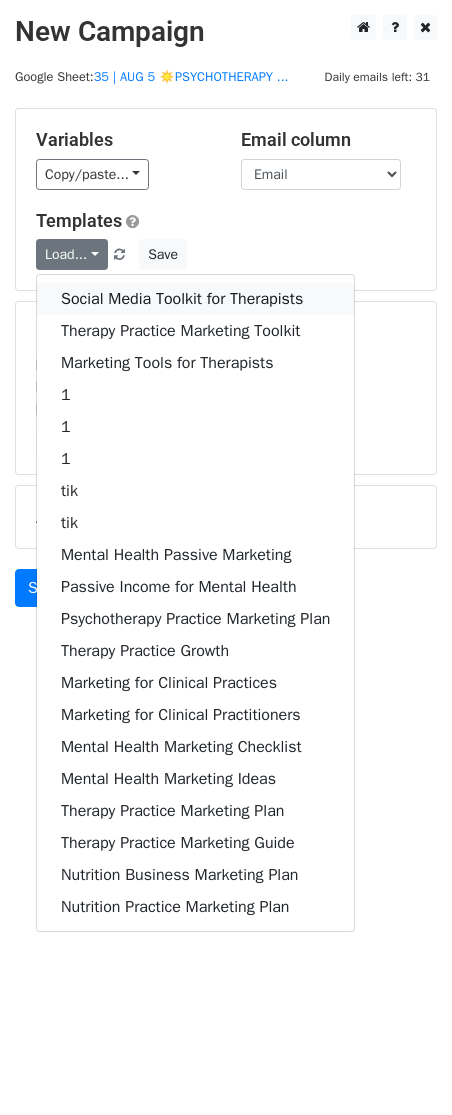 click on "Social Media Toolkit for Therapists" at bounding box center [195, 299] 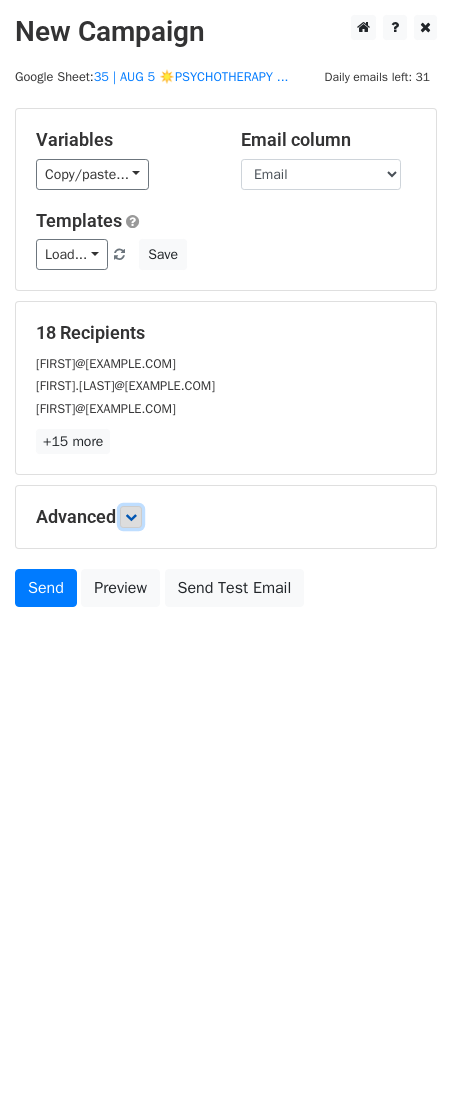click at bounding box center [131, 517] 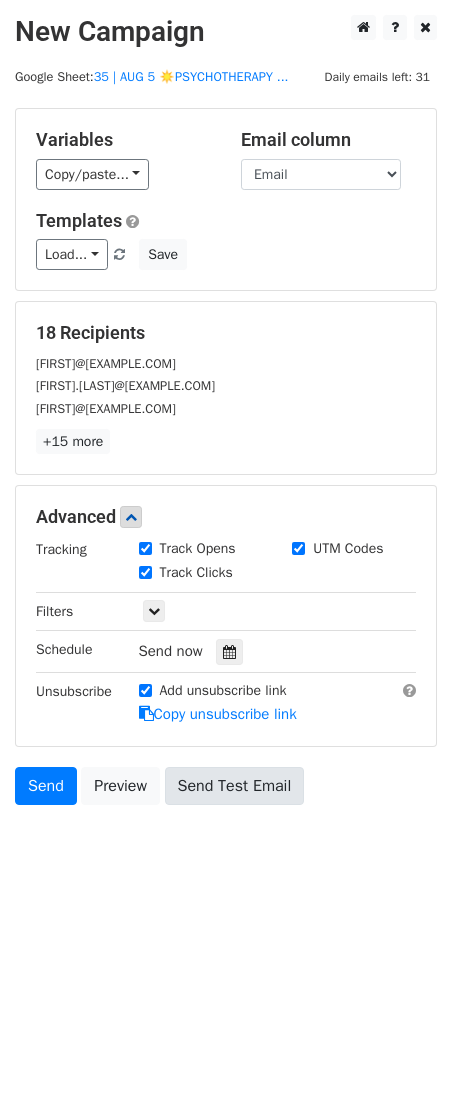click at bounding box center (229, 652) 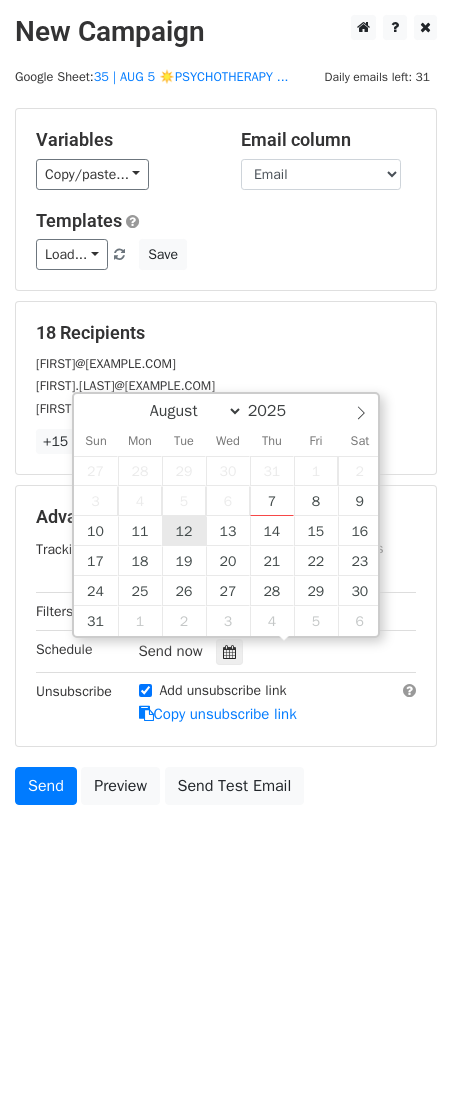 type on "2025-08-12 12:00" 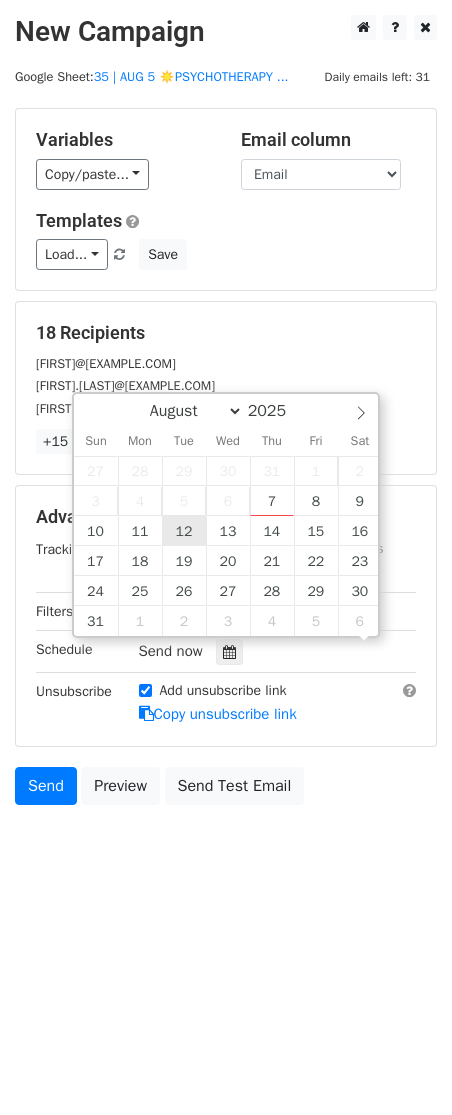 scroll, scrollTop: 1, scrollLeft: 0, axis: vertical 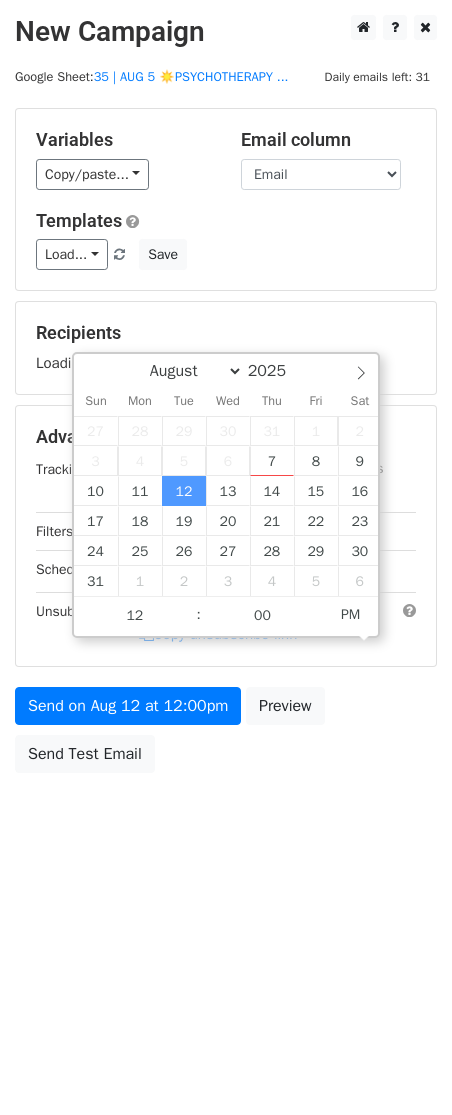 click on "Variables
Copy/paste...
{{Name}}
{{Email}}
Email column
Name
Email
Templates
Load...
Social Media Toolkit for Therapists
Therapy Practice Marketing Toolkit
Marketing Tools for Therapists
1
1
1
tik
tik
Mental Health Passive Marketing
Passive Income for Mental Health
Psychotherapy Practice Marketing Plan
Therapy Practice Growth
Marketing for Clinical Practices
Marketing for Clinical Practitioners
Mental Health Marketing Checklist
Mental Health Marketing Ideas
Therapy Practice Marketing Plan
Therapy Practice Marketing Guide
Nutrition Business Marketing Plan
Nutrition Practice Marketing Plan
Save
Recipients Loading...
Advanced
Tracking
Track Opens
UTM Codes
Track Clicks
Filters
Only include spreadsheet rows that match the following filters:
Schedule" at bounding box center (226, 445) 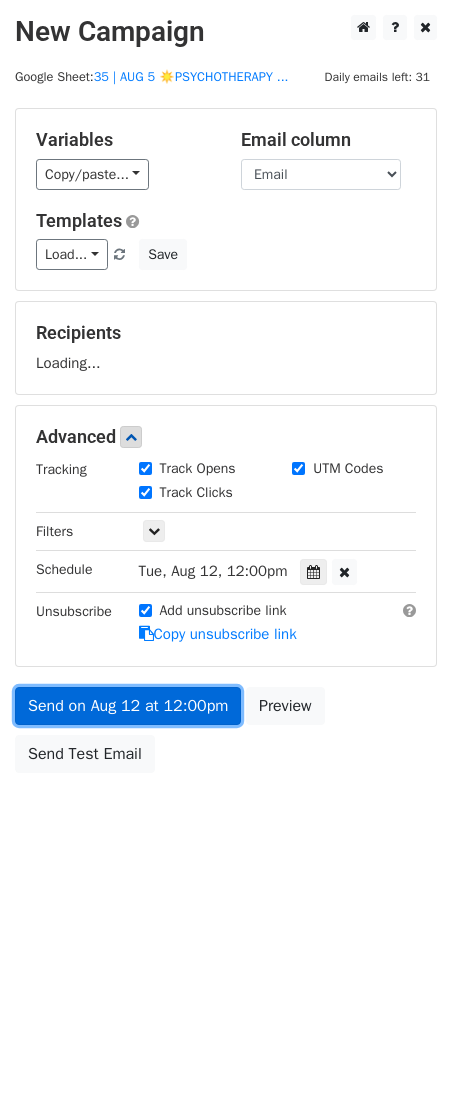 click on "Send on Aug 12 at 12:00pm" at bounding box center (128, 706) 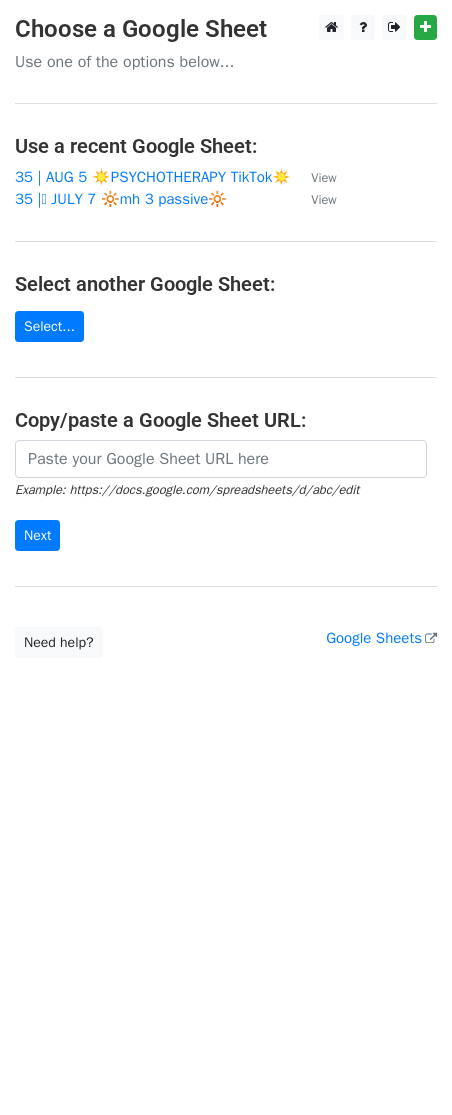 scroll, scrollTop: 0, scrollLeft: 0, axis: both 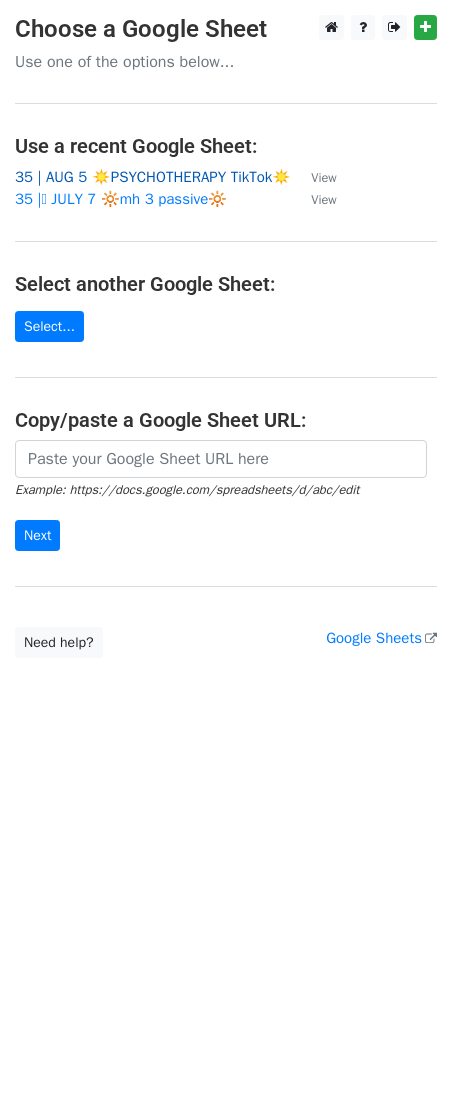 click on "35 | AUG 5 ☀️PSYCHOTHERAPY TikTok☀️" at bounding box center (153, 177) 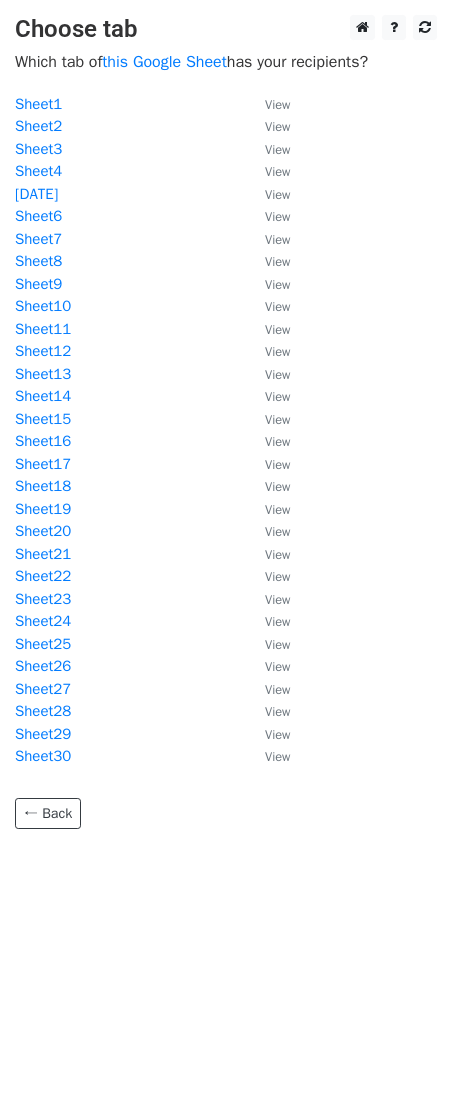 scroll, scrollTop: 0, scrollLeft: 0, axis: both 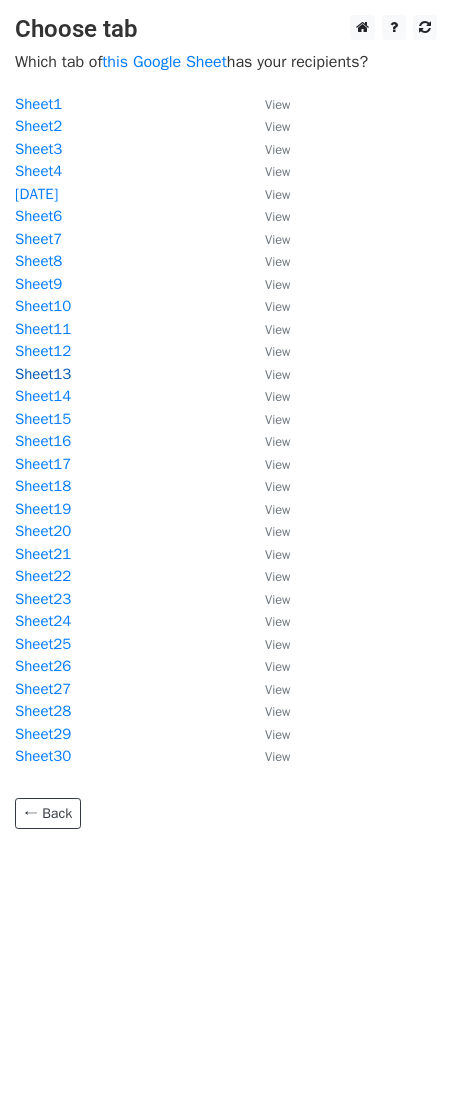 click on "Sheet13" at bounding box center [43, 374] 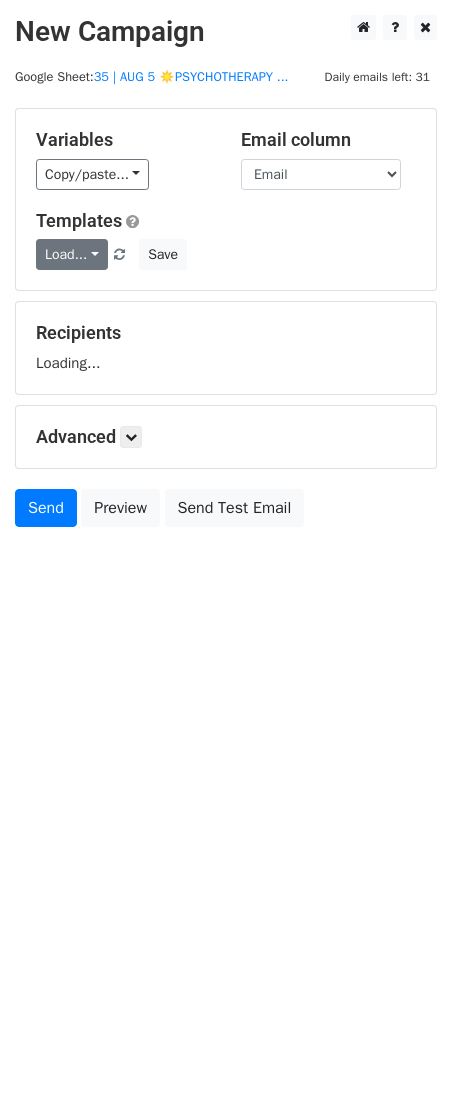 scroll, scrollTop: 0, scrollLeft: 0, axis: both 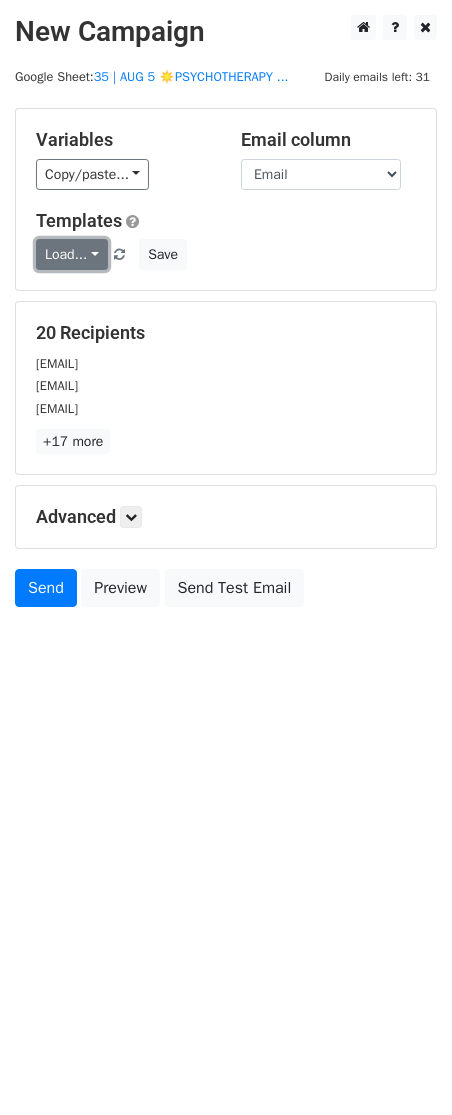 click on "Load..." at bounding box center [72, 254] 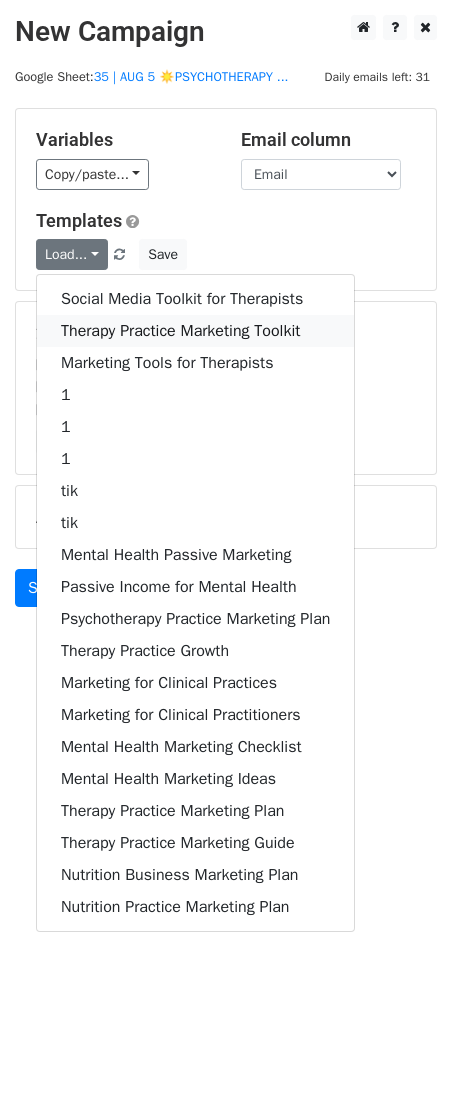 click on "Therapy Practice Marketing Toolkit" at bounding box center (195, 331) 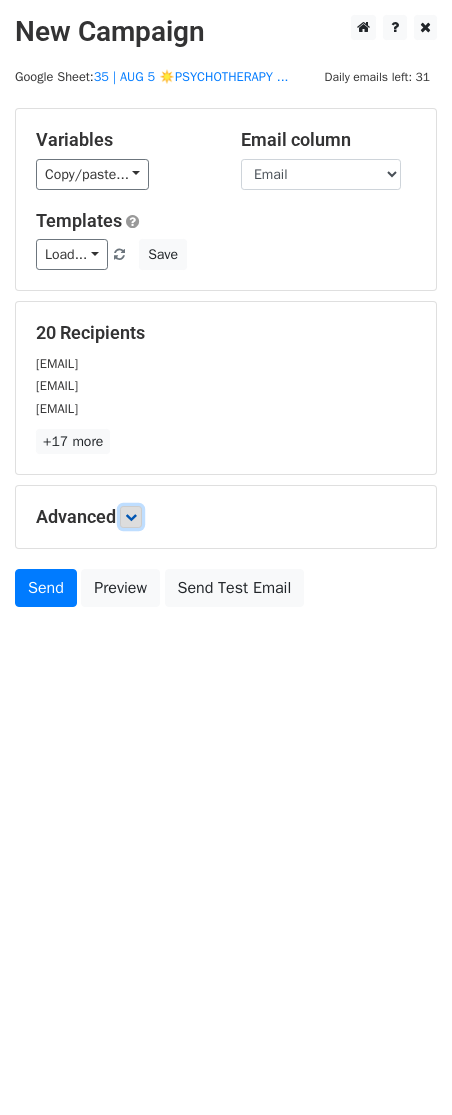 click at bounding box center [131, 517] 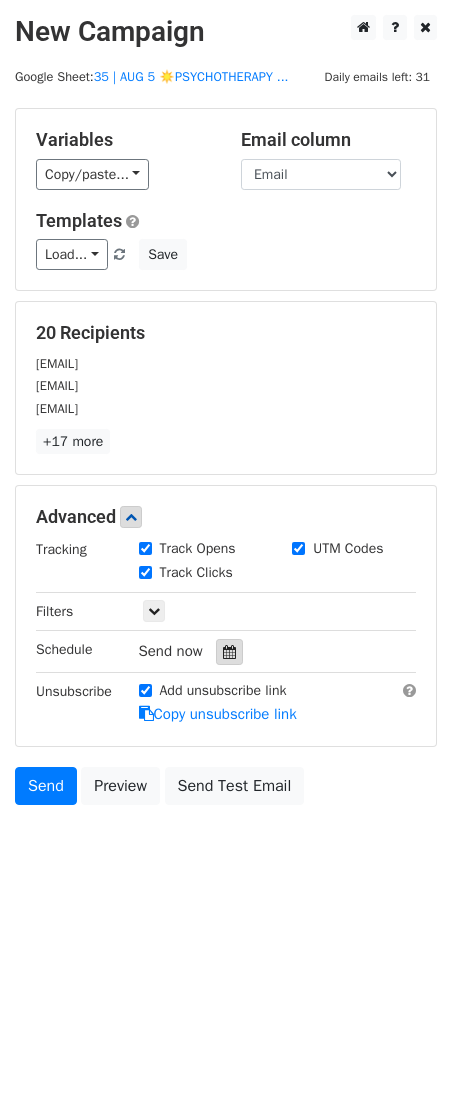 click at bounding box center [229, 652] 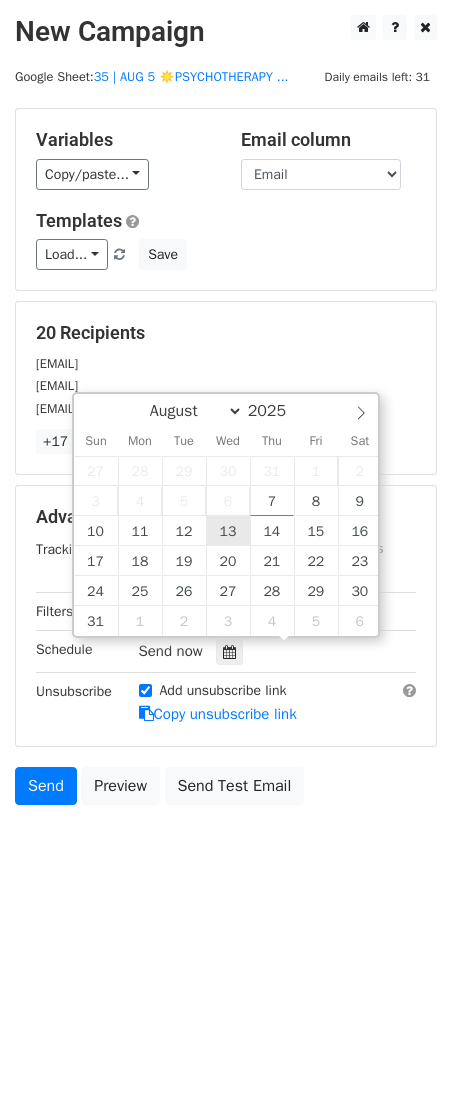 type on "2025-08-13 12:00" 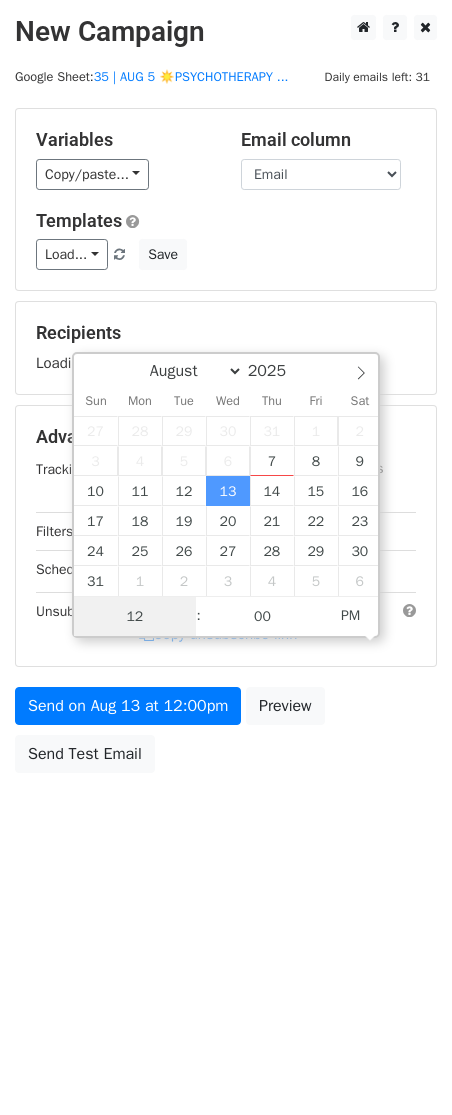 scroll, scrollTop: 1, scrollLeft: 0, axis: vertical 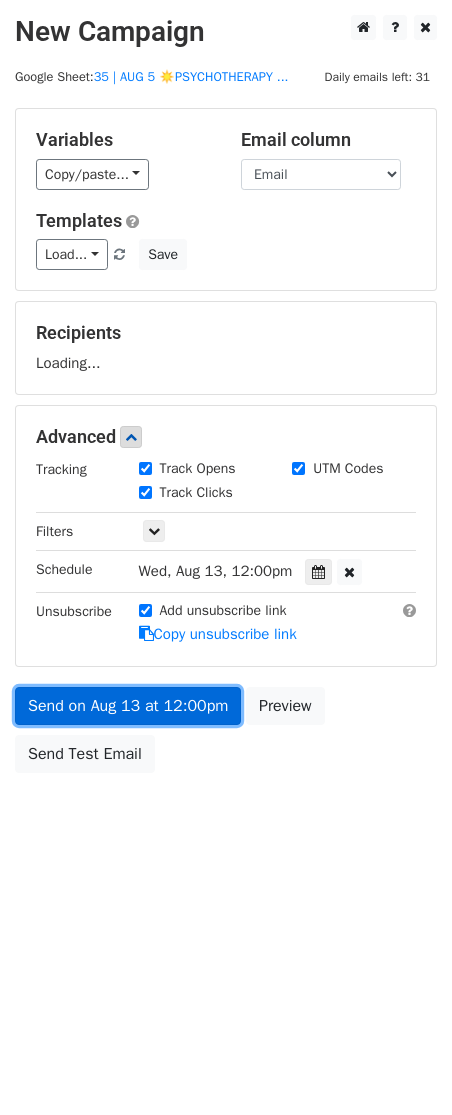 click on "Send on Aug 13 at 12:00pm" at bounding box center (128, 706) 